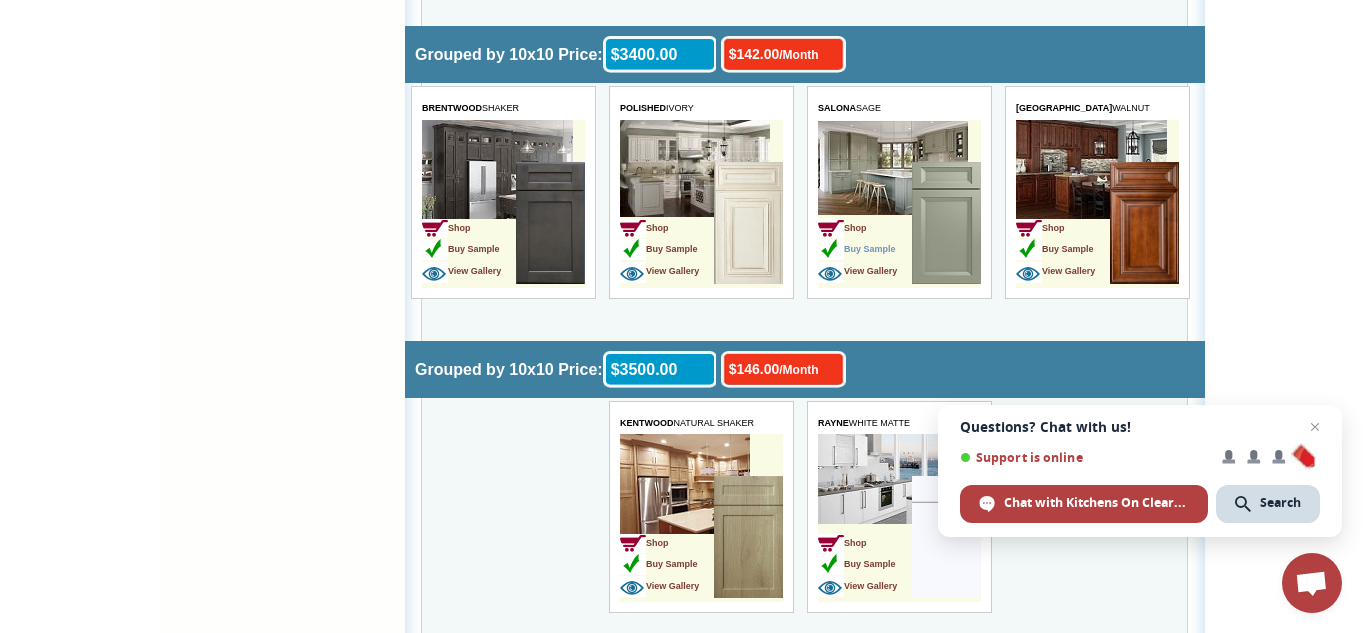 scroll, scrollTop: 4386, scrollLeft: 0, axis: vertical 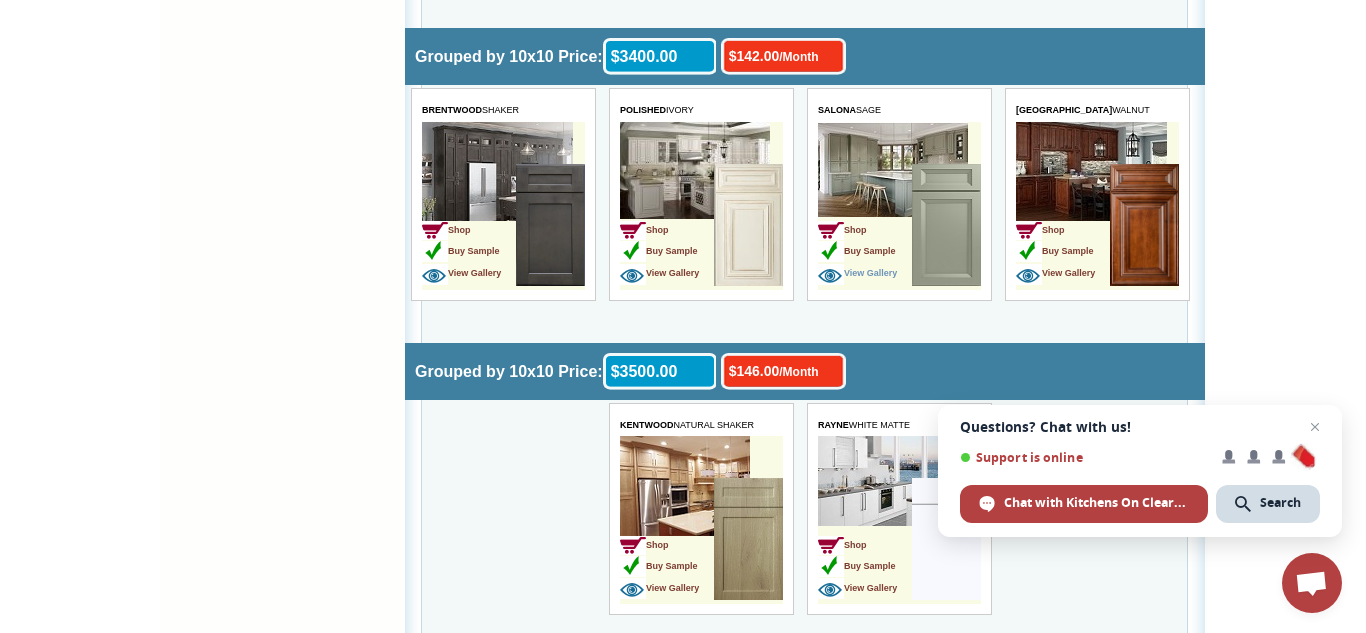 click on "View Gallery" at bounding box center (856, 273) 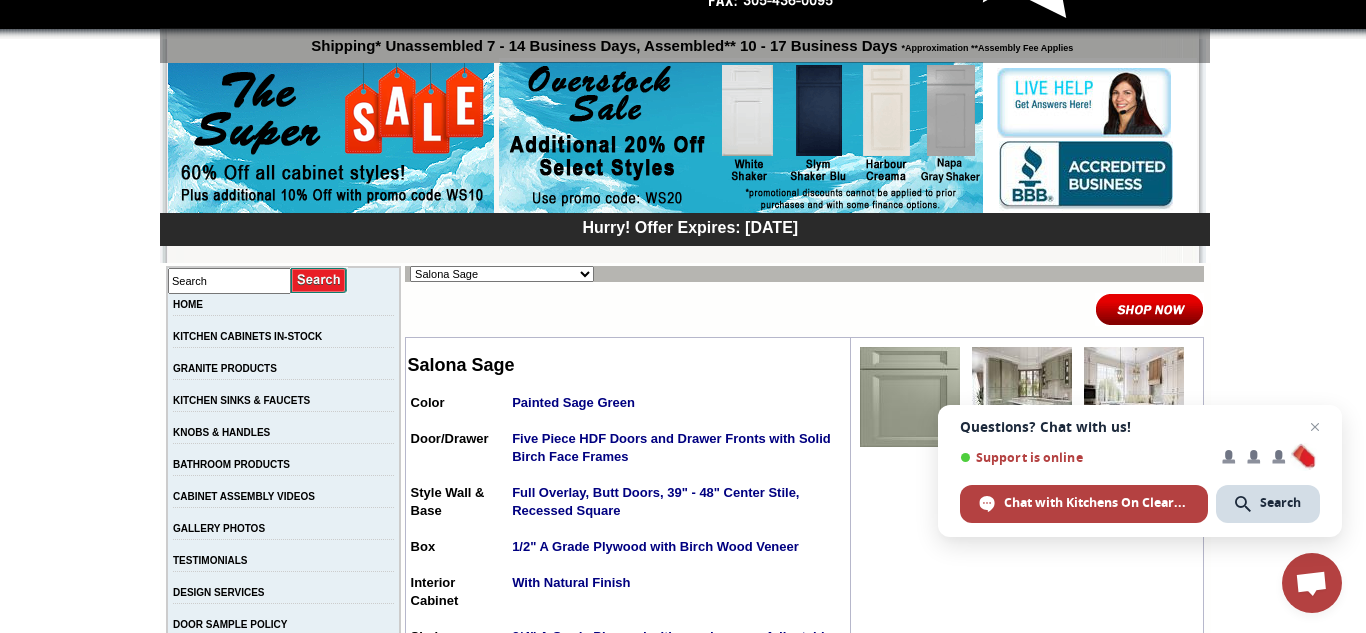 scroll, scrollTop: 122, scrollLeft: 0, axis: vertical 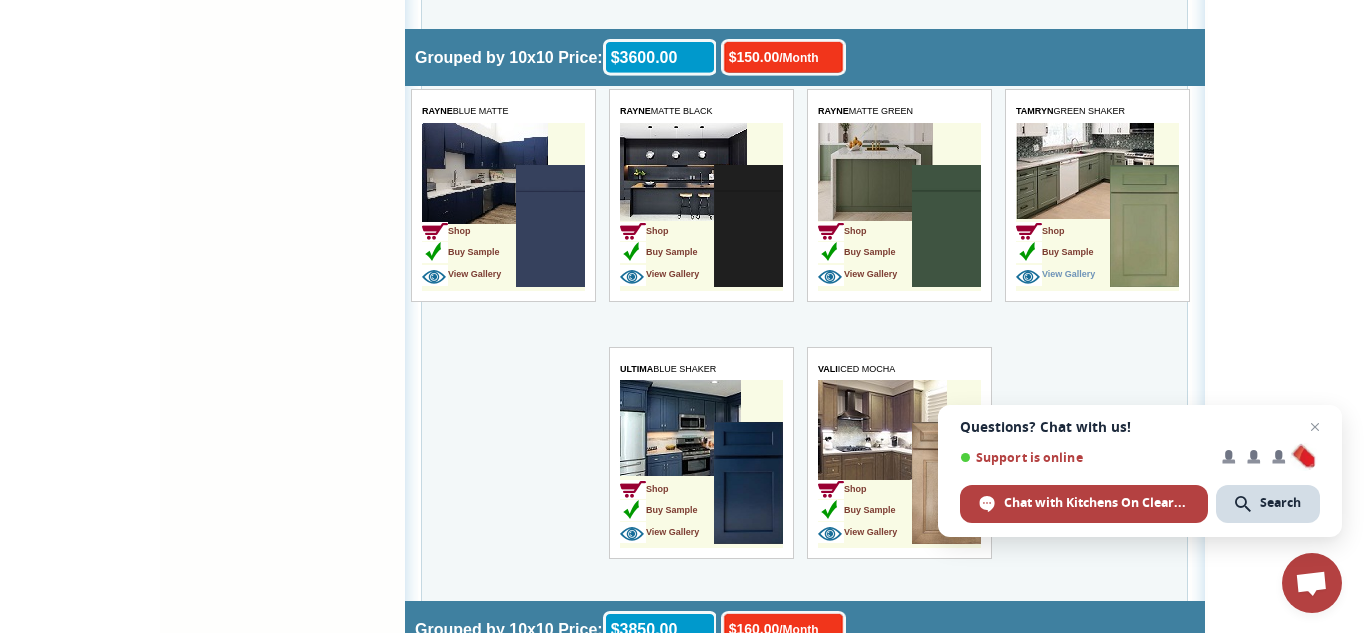 click on "View Gallery" at bounding box center [1054, 274] 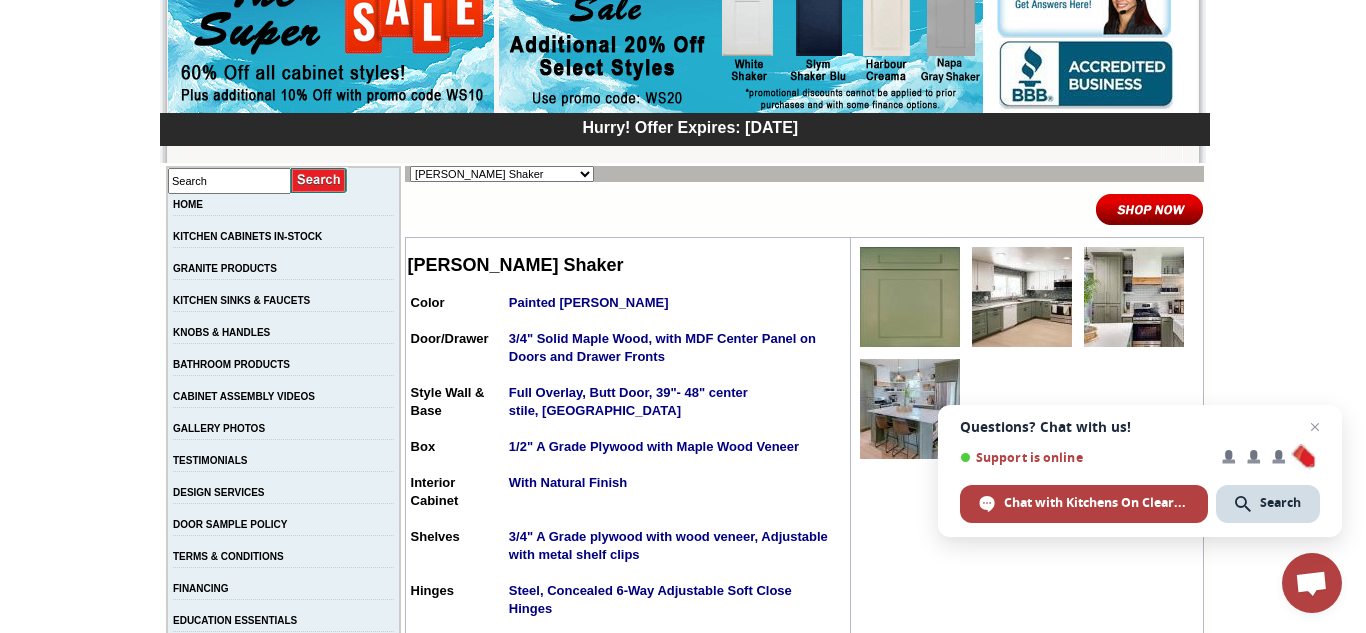 scroll, scrollTop: 223, scrollLeft: 0, axis: vertical 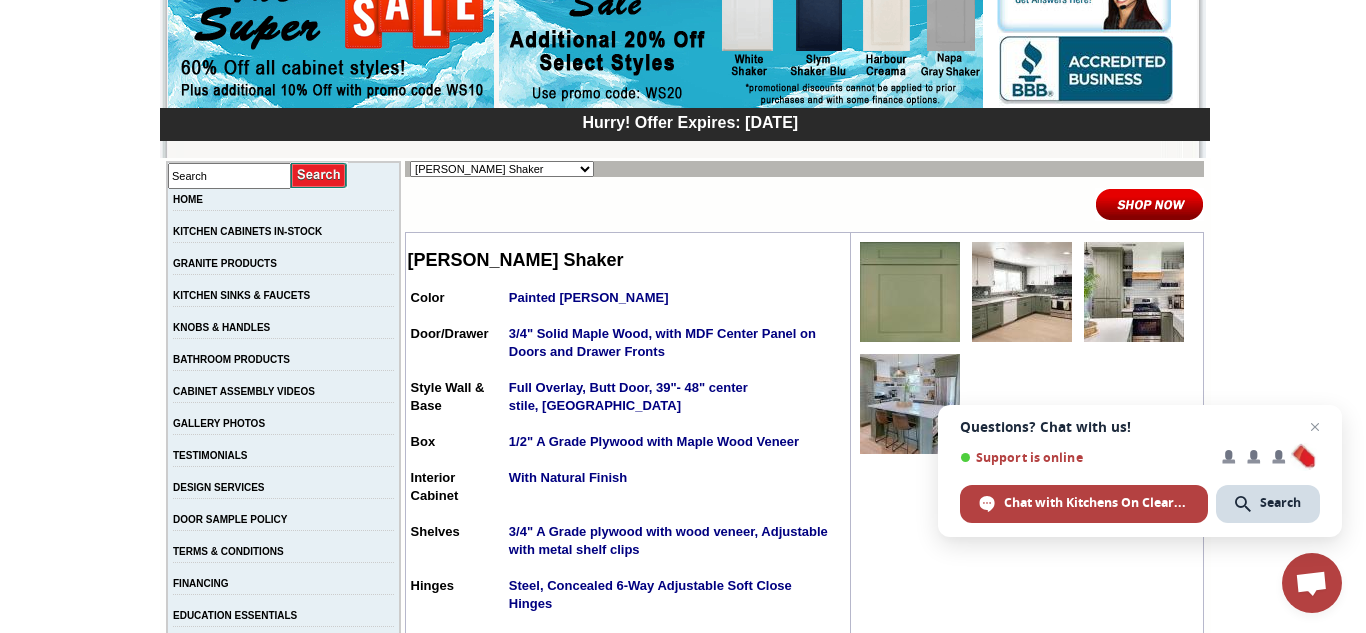 click at bounding box center [910, 292] 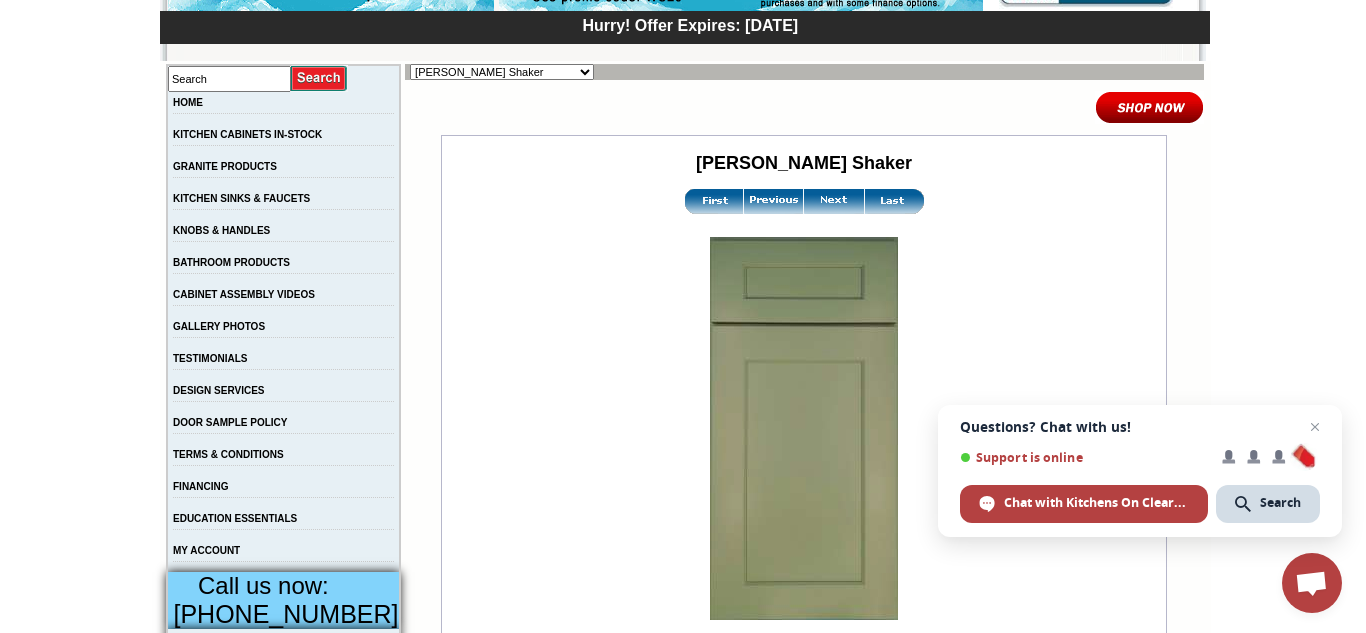 scroll, scrollTop: 321, scrollLeft: 0, axis: vertical 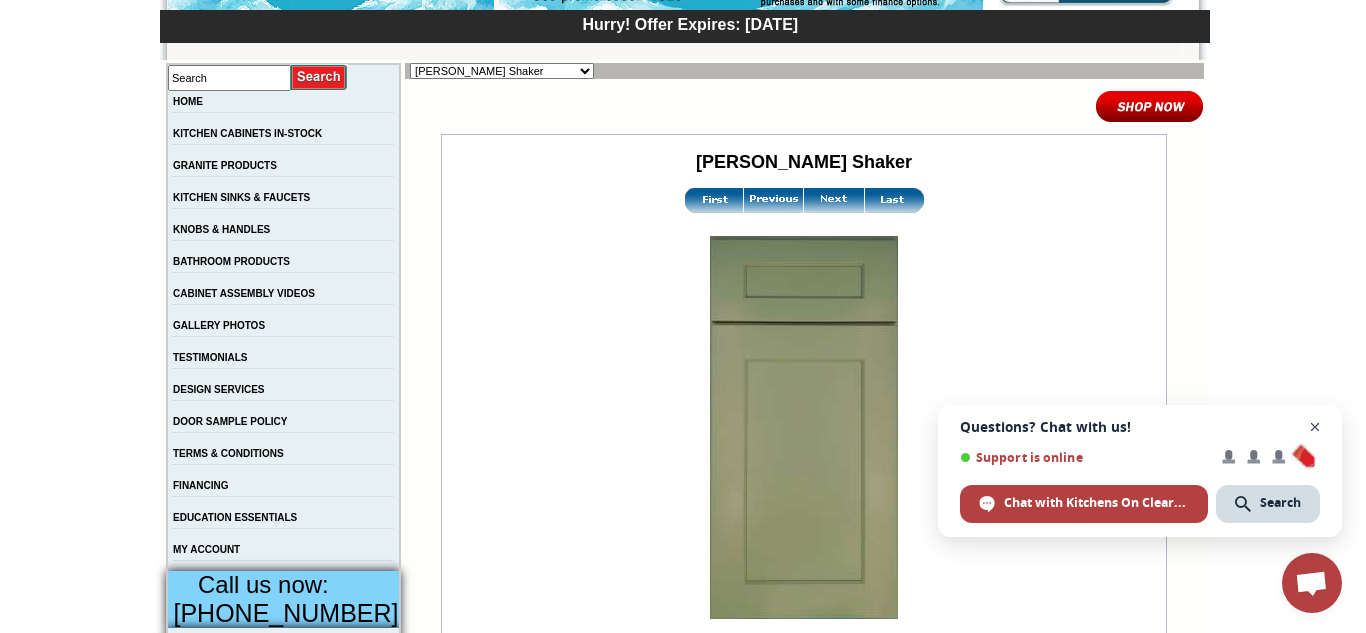 click at bounding box center (1315, 427) 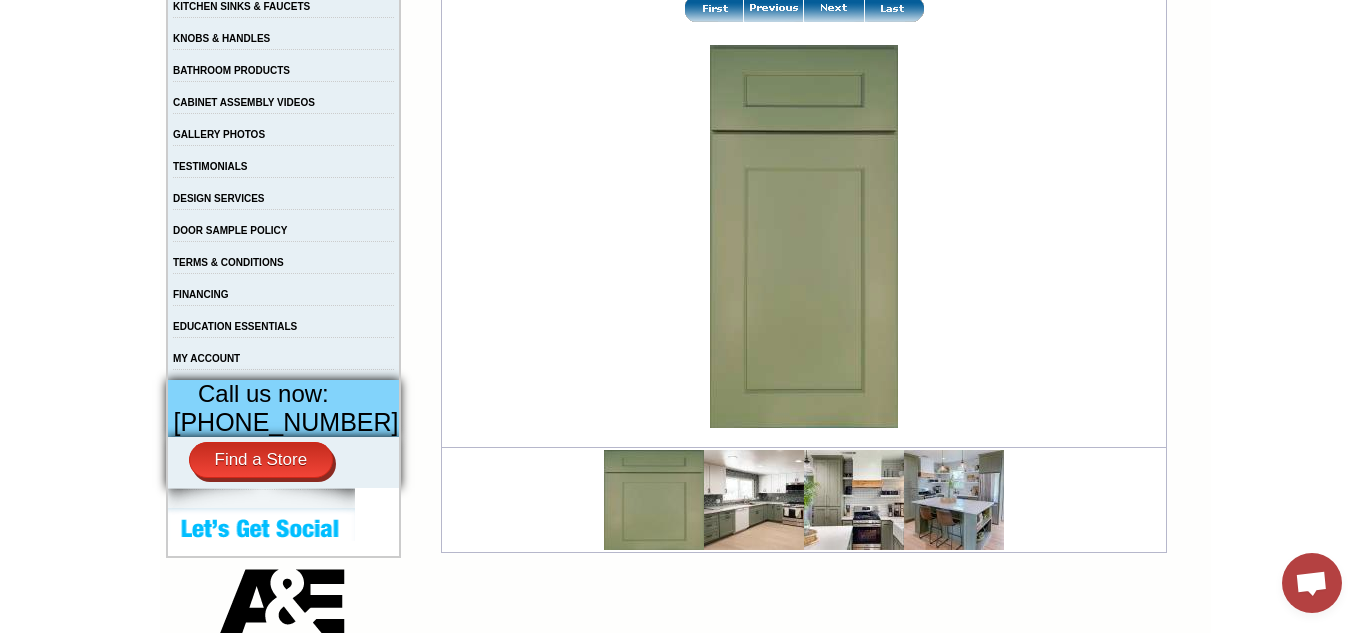 scroll, scrollTop: 516, scrollLeft: 0, axis: vertical 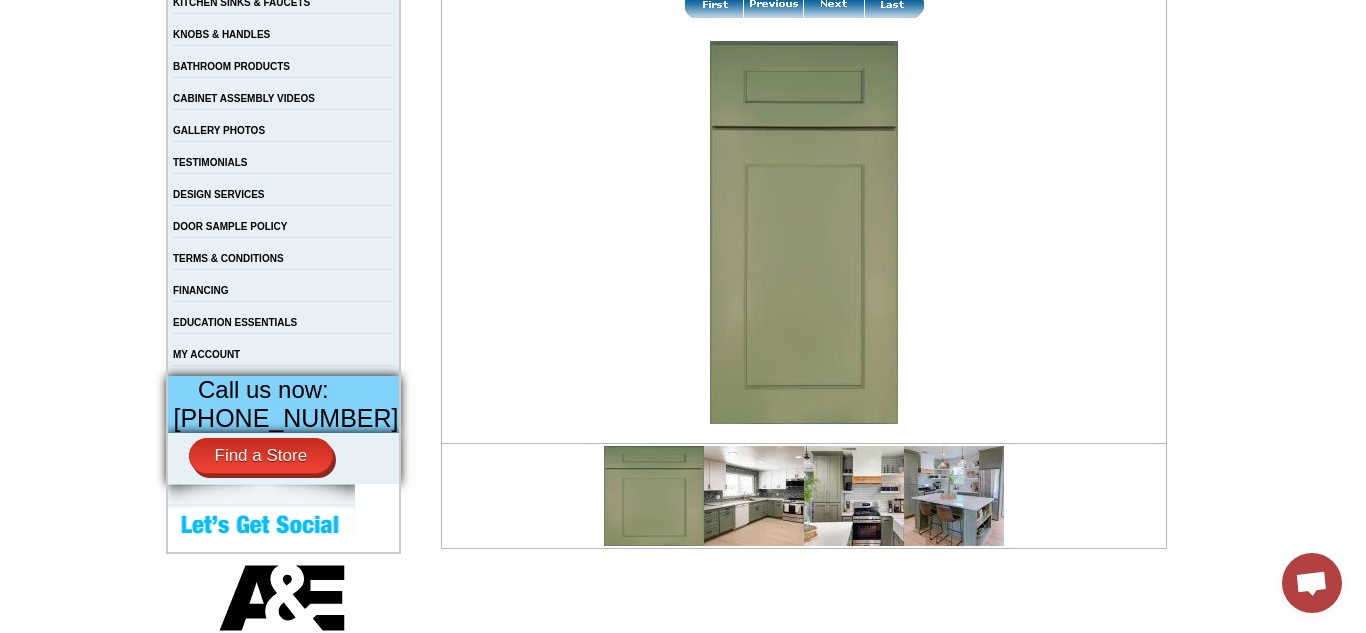 click at bounding box center (754, 496) 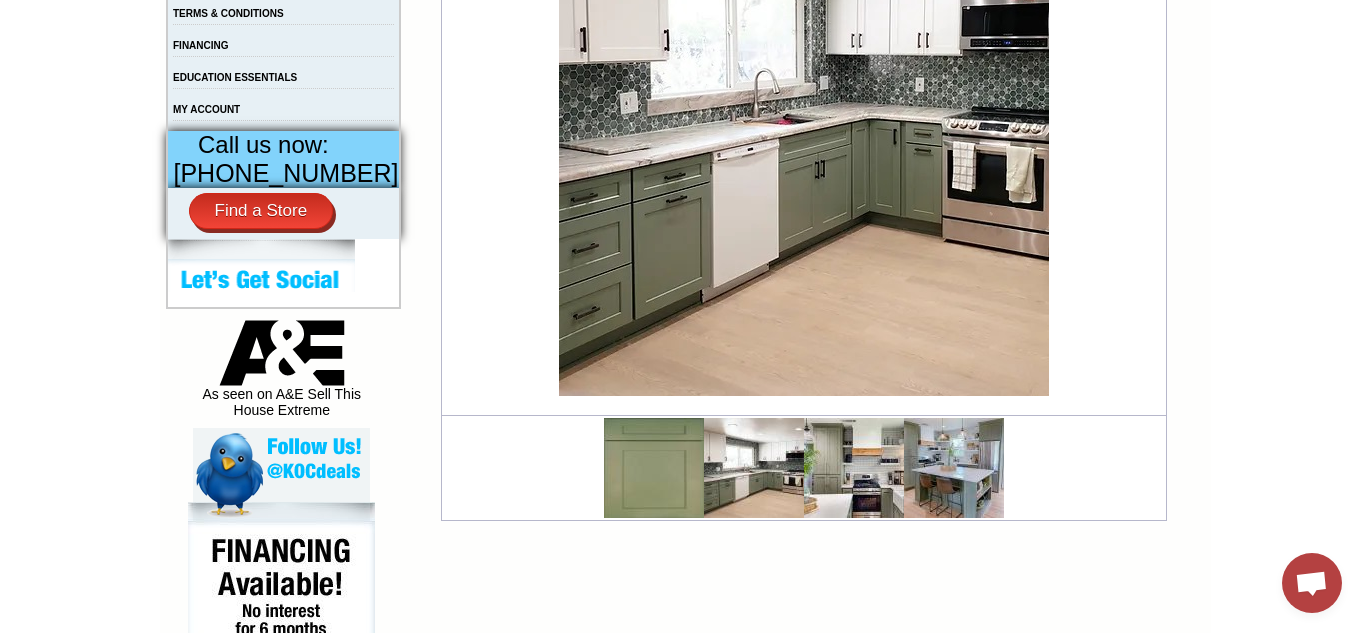 scroll, scrollTop: 770, scrollLeft: 0, axis: vertical 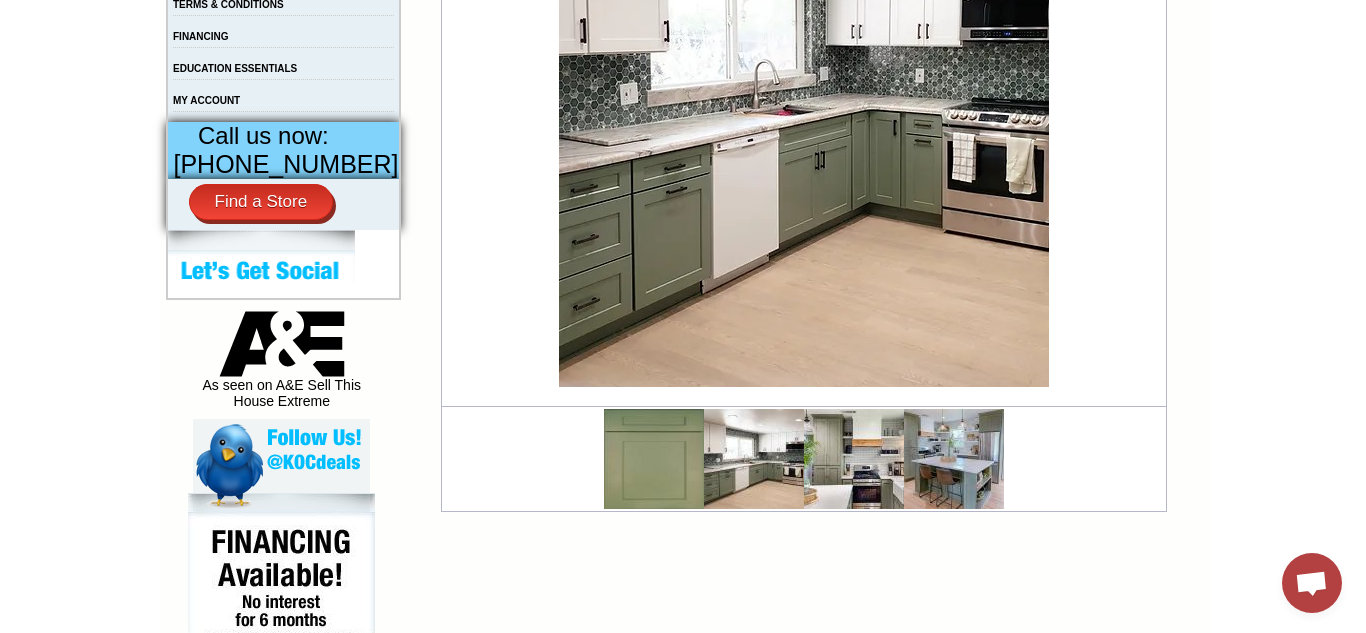 click at bounding box center (954, 459) 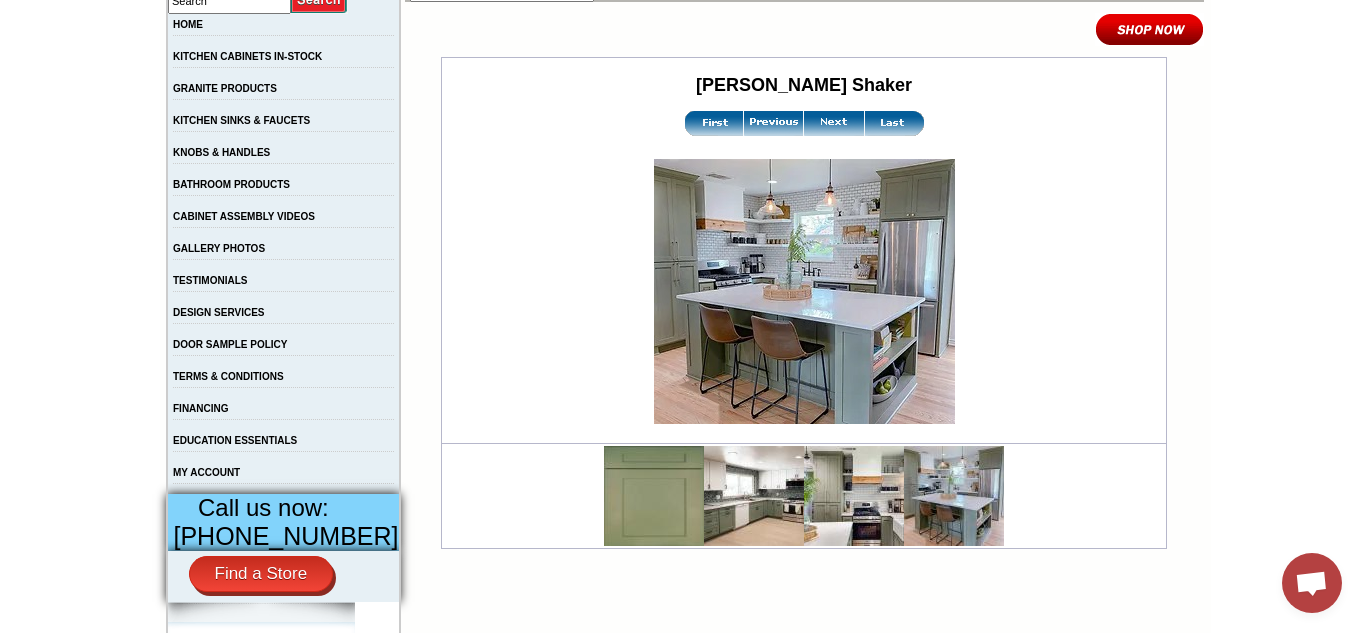 scroll, scrollTop: 405, scrollLeft: 0, axis: vertical 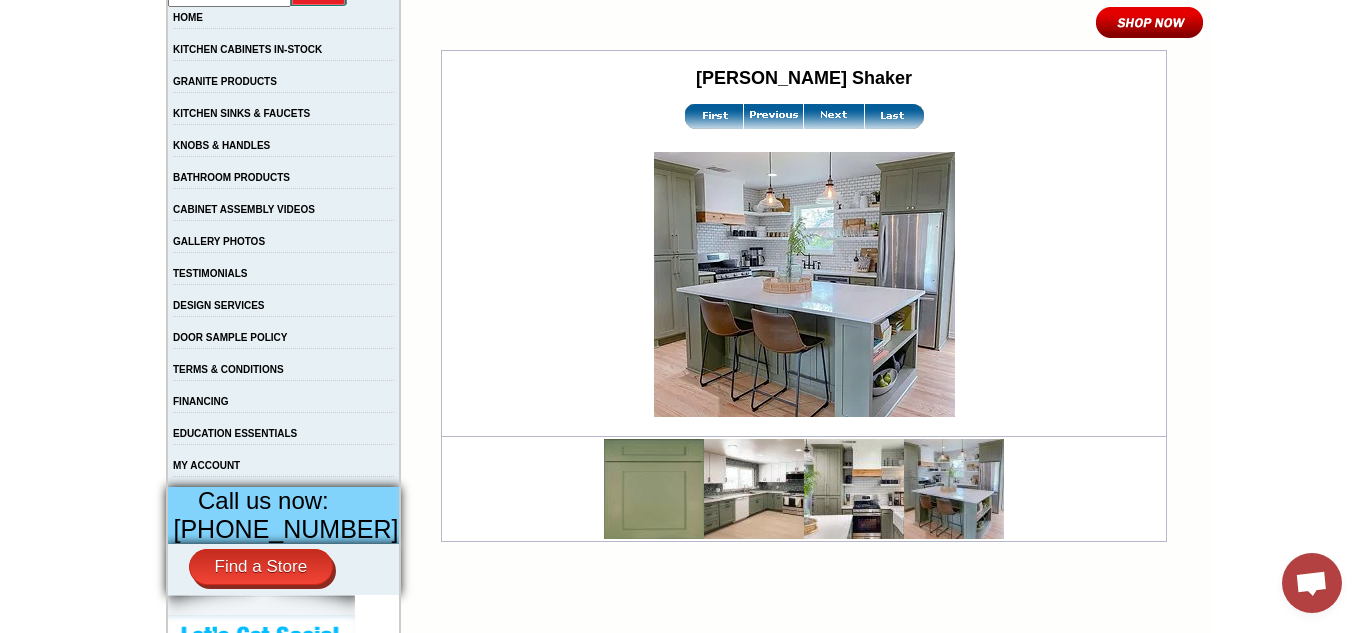 click at bounding box center [854, 489] 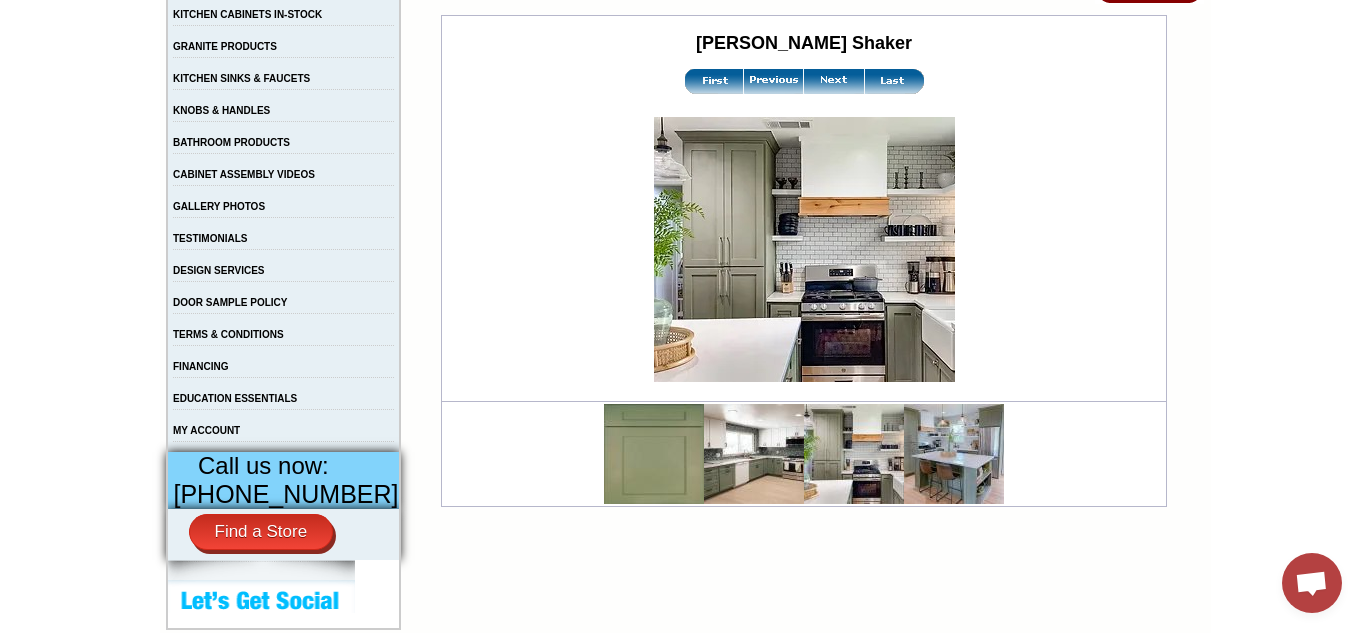 scroll, scrollTop: 444, scrollLeft: 0, axis: vertical 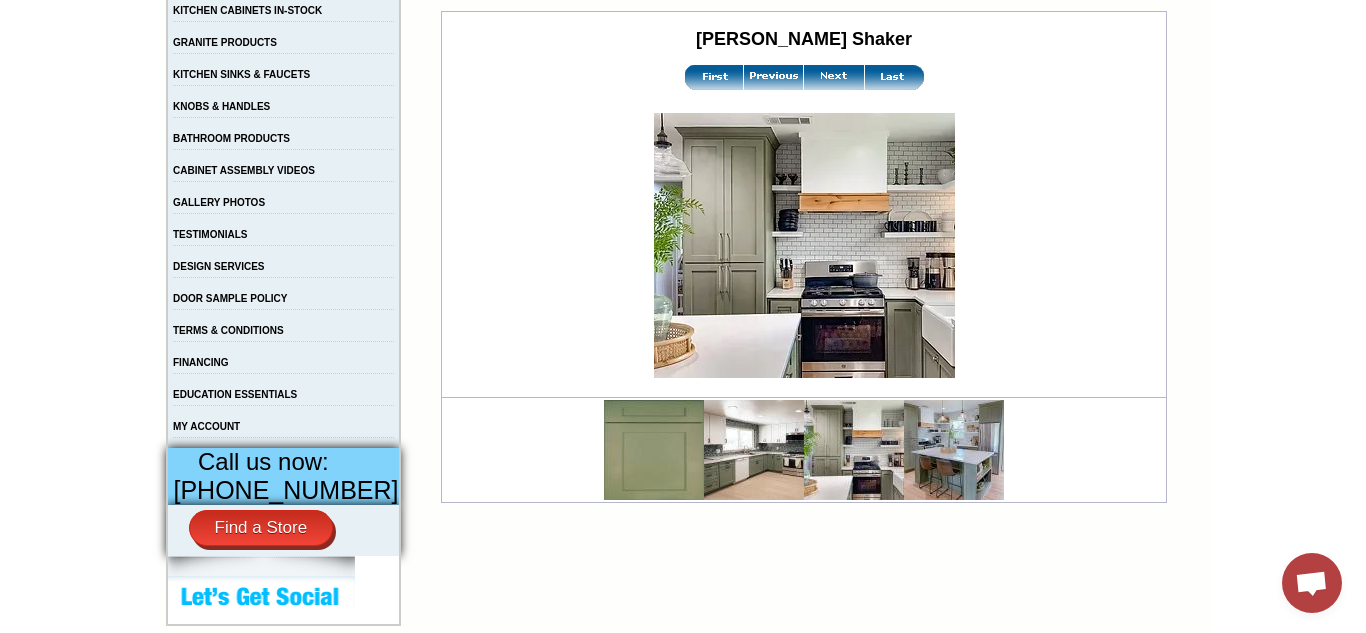 click at bounding box center [654, 450] 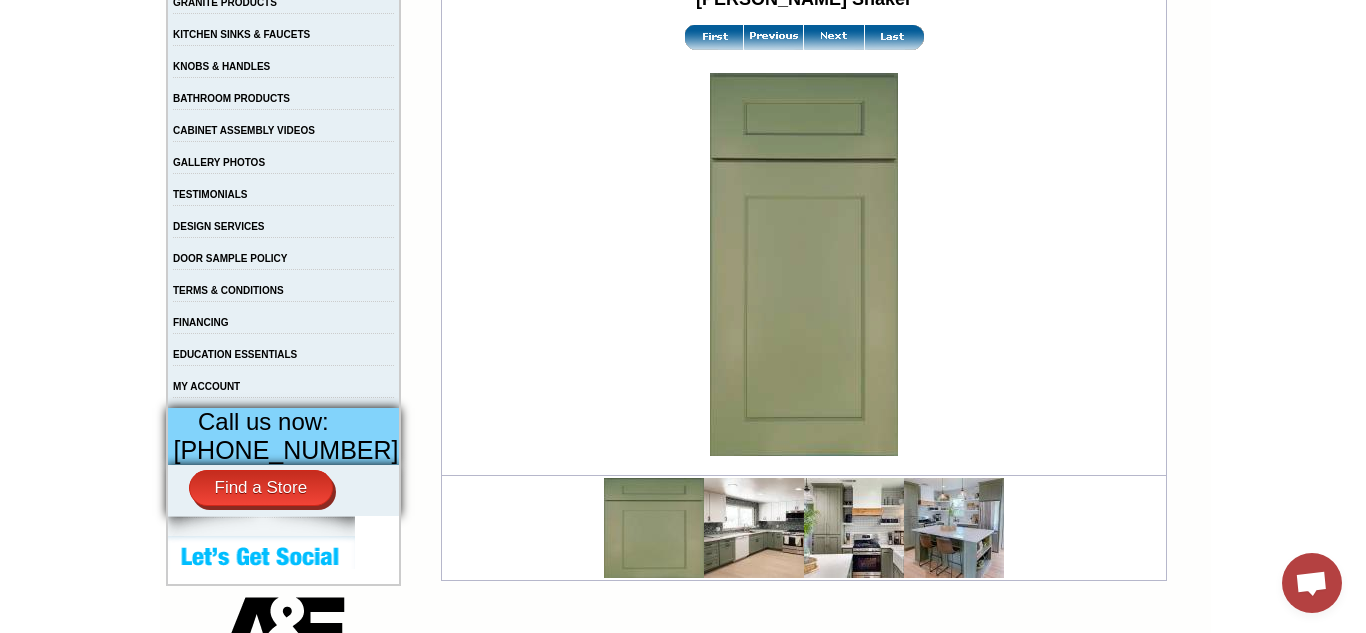 scroll, scrollTop: 0, scrollLeft: 0, axis: both 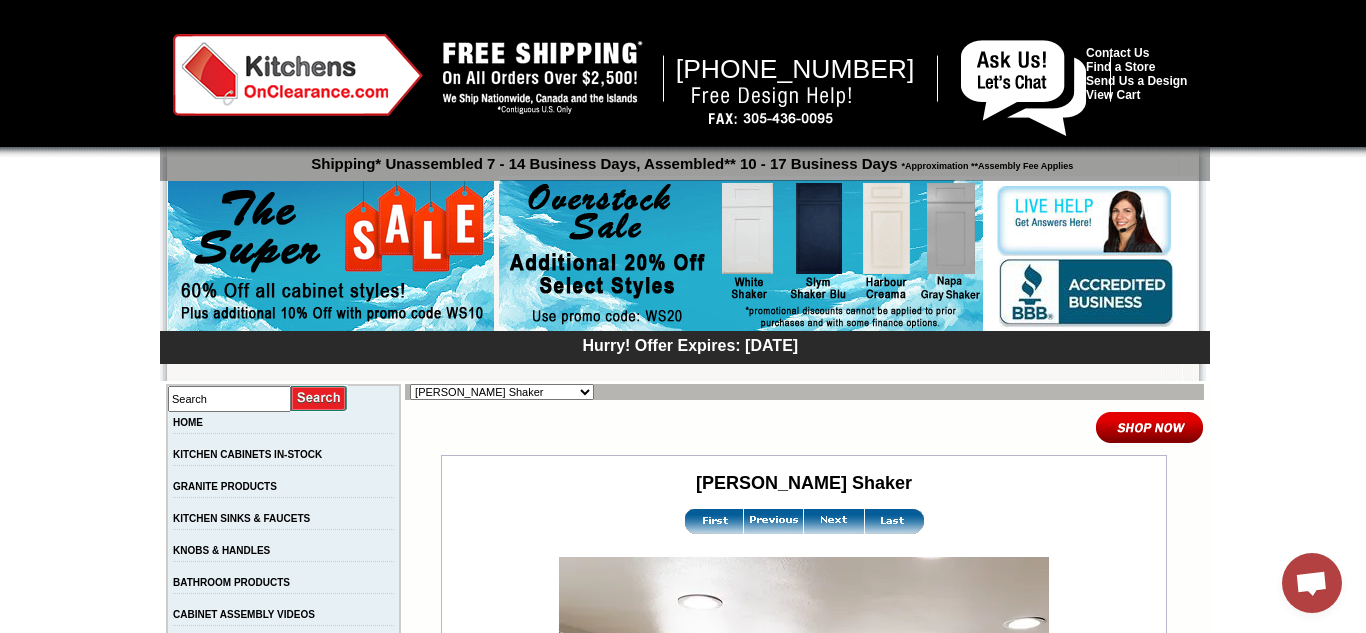 click on "Alabaster Shaker Altmann Yellow Walnut Ashton White Shaker Baycreek Gray Bellmonte Maple Belton Blue Shaker Black Pearl Shaker Black Valley Shaker Blue Aura Shaker Blue Linen Blue Night Blue Royalle Blue Valley Shaker Brentwood Shaker Charlotte Spice Concord Cherry Shaker Cream Valley Shaker Dark Epic Shaker Della Gloss Slate Della Matte White Della White Gloss Ebony Stained Shaker Galvyston Green Shaker Gray Mist Hanover Stone Harbour Creama Harmony Shaker Mist Harmony White Shaker Honey Oak Kentwood Natural Shaker Landmark Shaker Oak Madison Mahogany Maple Manor Brown Manor Harvest Manor Slate Manor Stone Manor White Maxwell Yellow Oak Merrimac Cinder Monterey Grey Mountain Gray Napa Gray Shaker Nash Matte Sand Nash Ocean Matte Oxford White Polished Ivory Rayne Blue Matte Rayne Matte Black Rayne Matte Green Rayne White Matte Salona Sage Seattle Gray Silver Horizon Slym Brown Shaker Slym Shaker Blu Slym Shaker Oak Slym Shaker Sand Slym White Shaker Soho White Tamryn Green Shaker Taupe Linen Shaker" at bounding box center [502, 392] 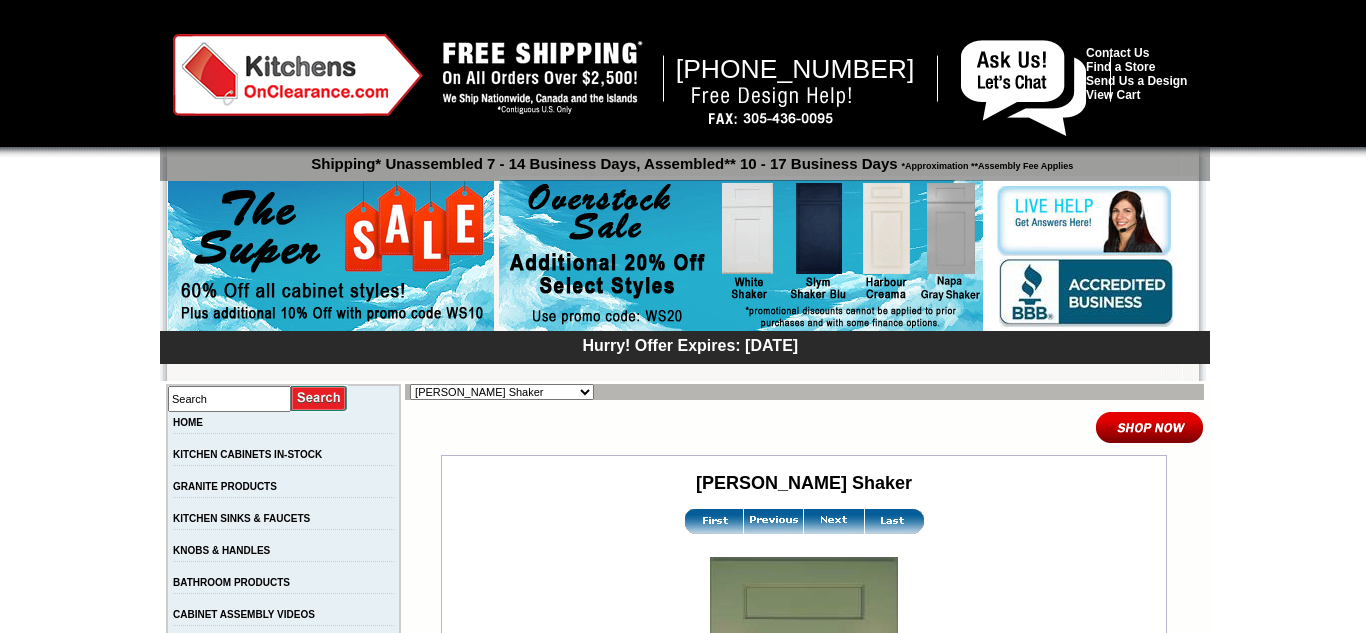 scroll, scrollTop: 516, scrollLeft: 0, axis: vertical 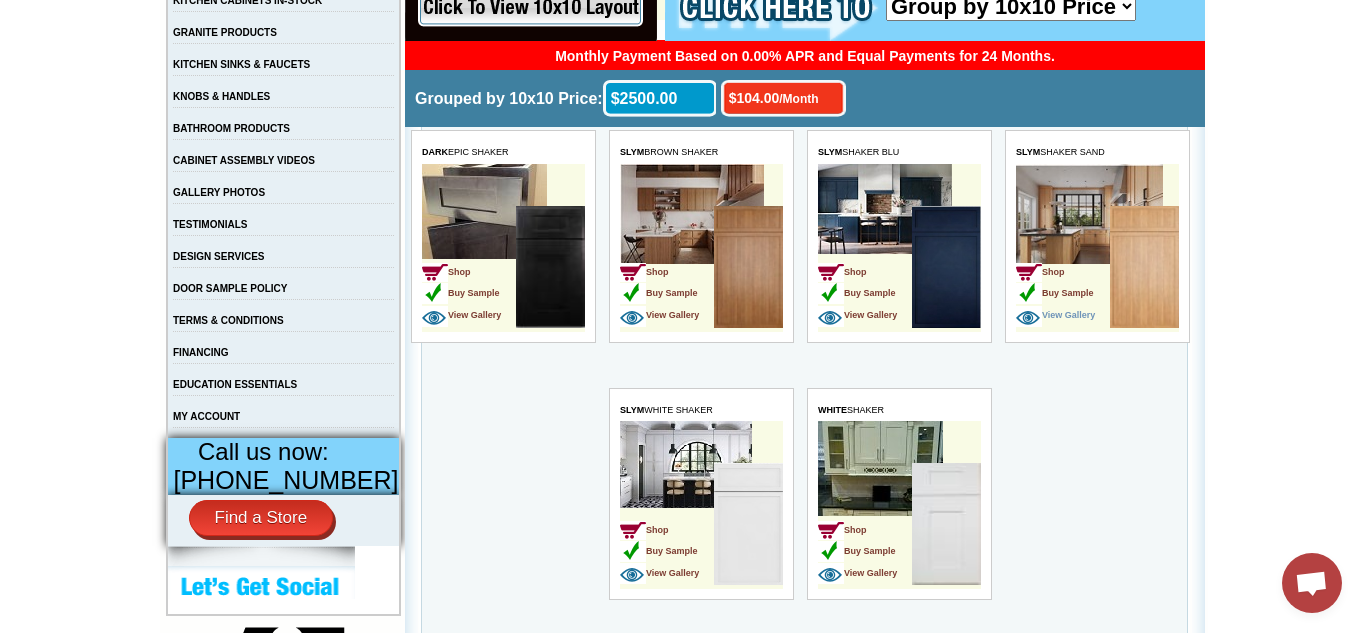 click on "View Gallery" at bounding box center [1054, 315] 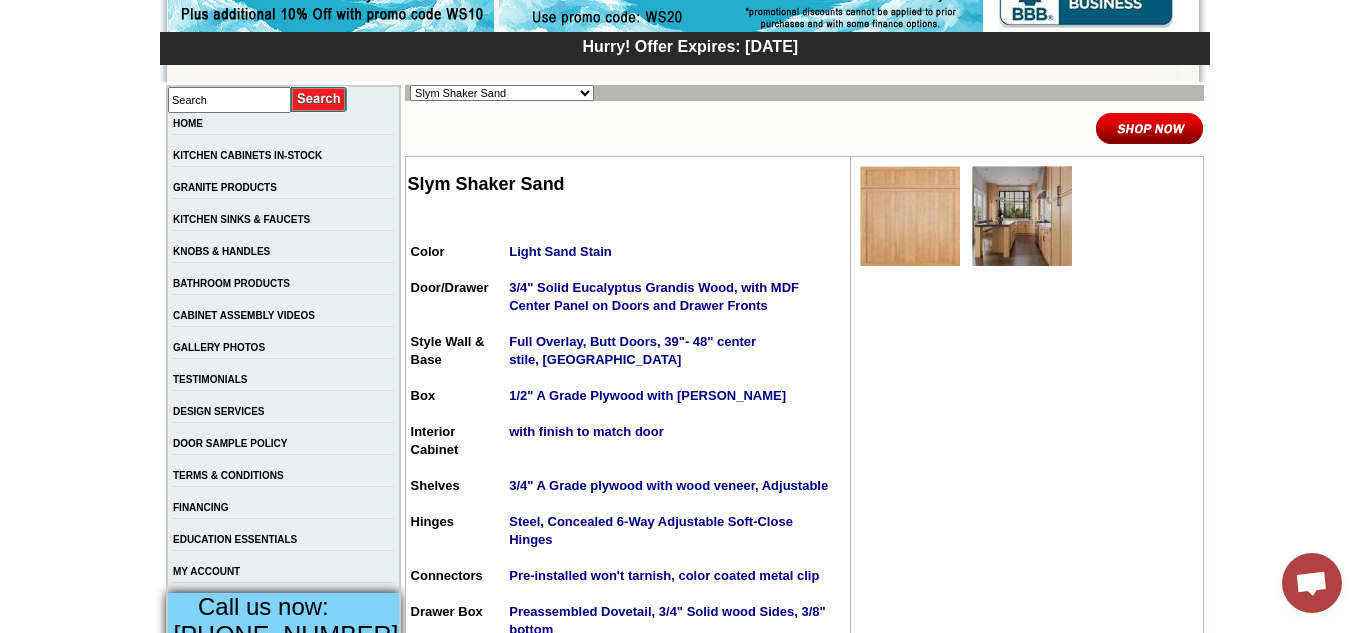 scroll, scrollTop: 266, scrollLeft: 0, axis: vertical 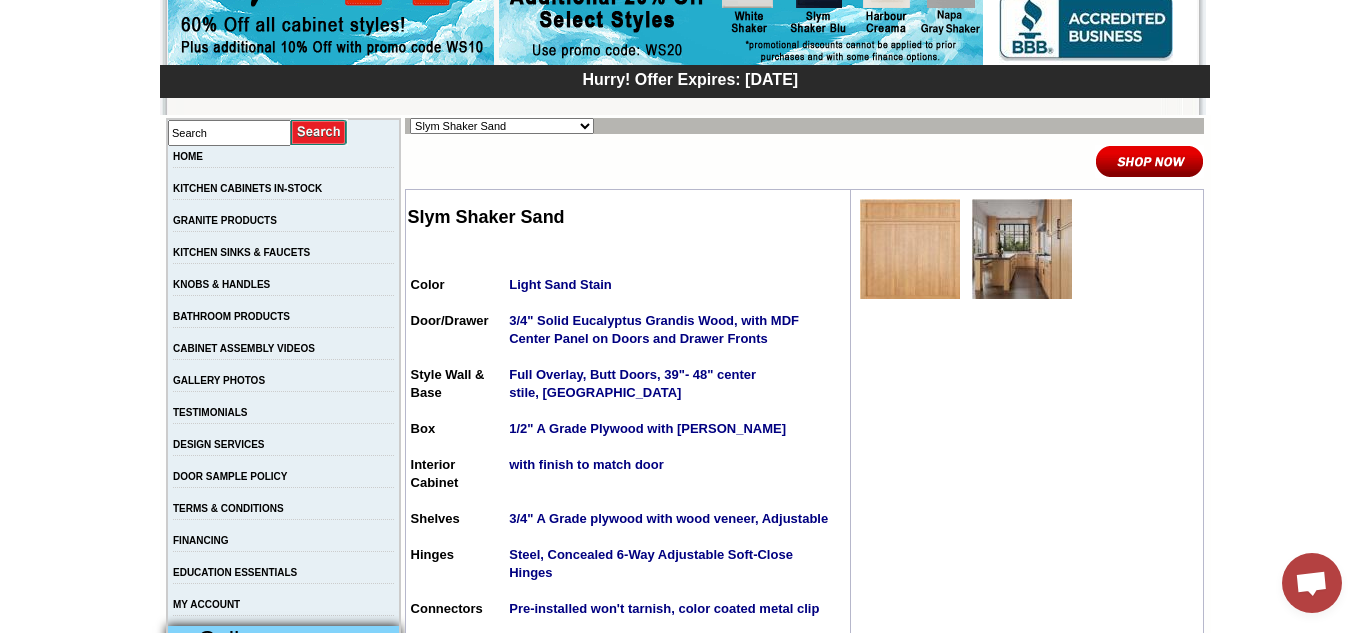 click at bounding box center (1022, 249) 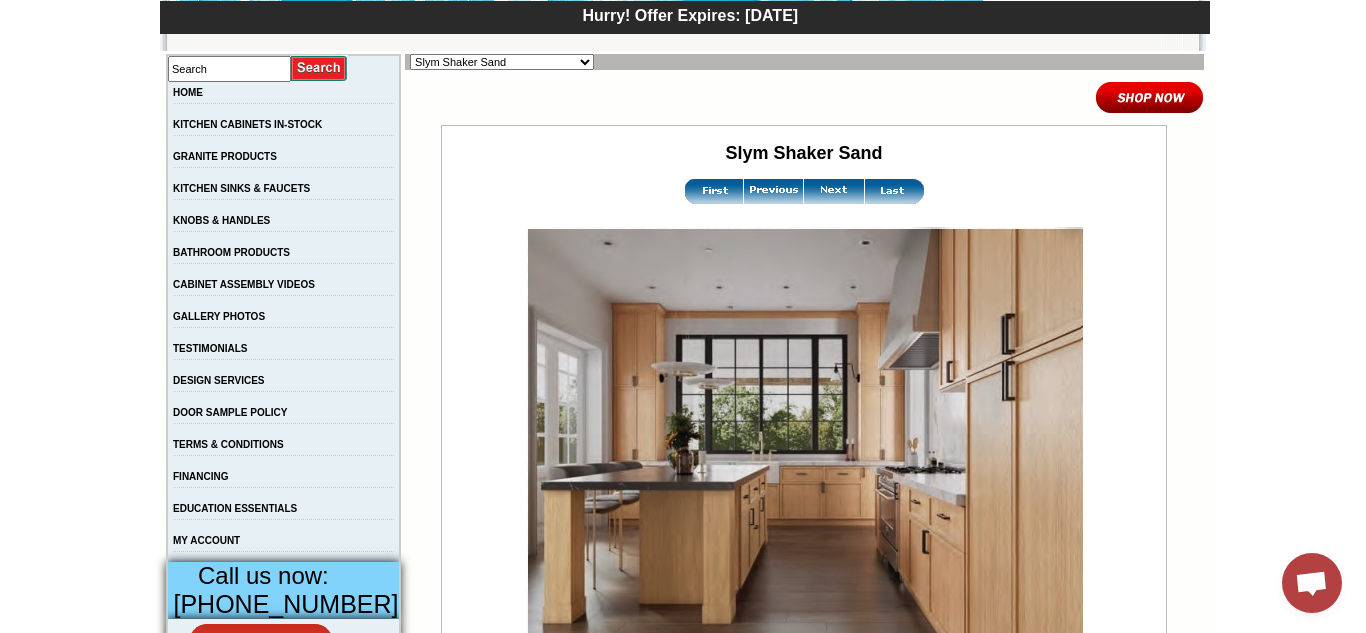 scroll, scrollTop: 328, scrollLeft: 0, axis: vertical 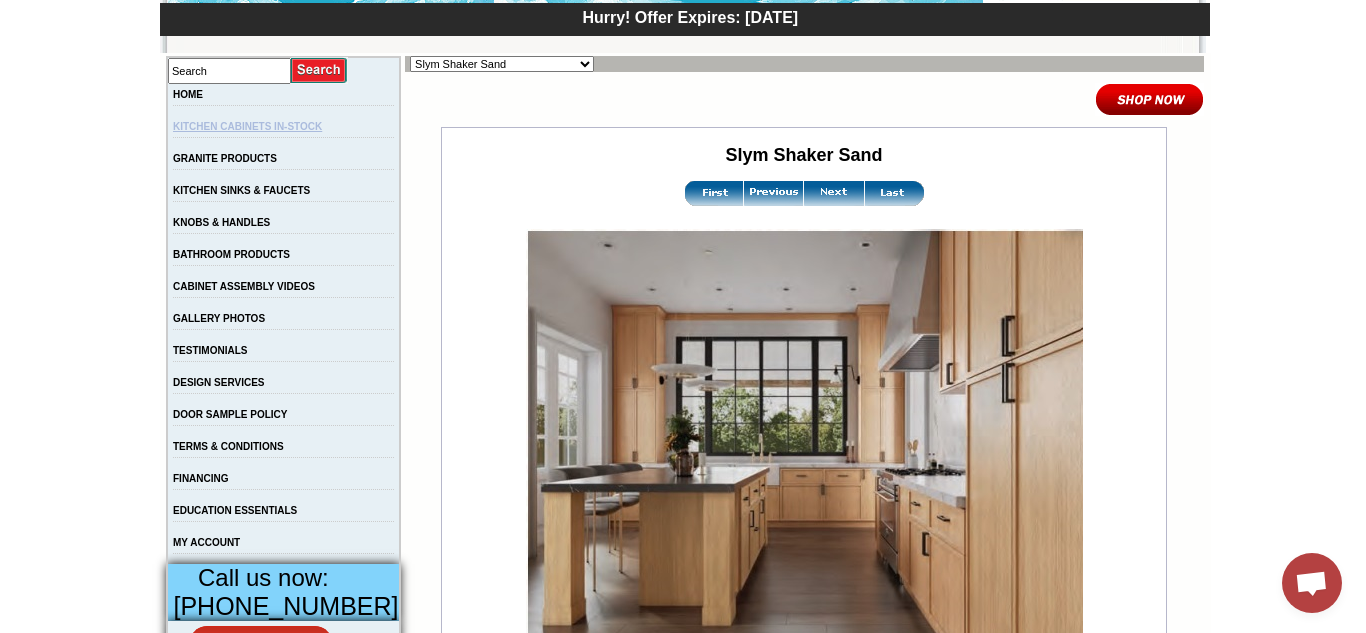 click on "KITCHEN CABINETS IN-STOCK" at bounding box center [247, 126] 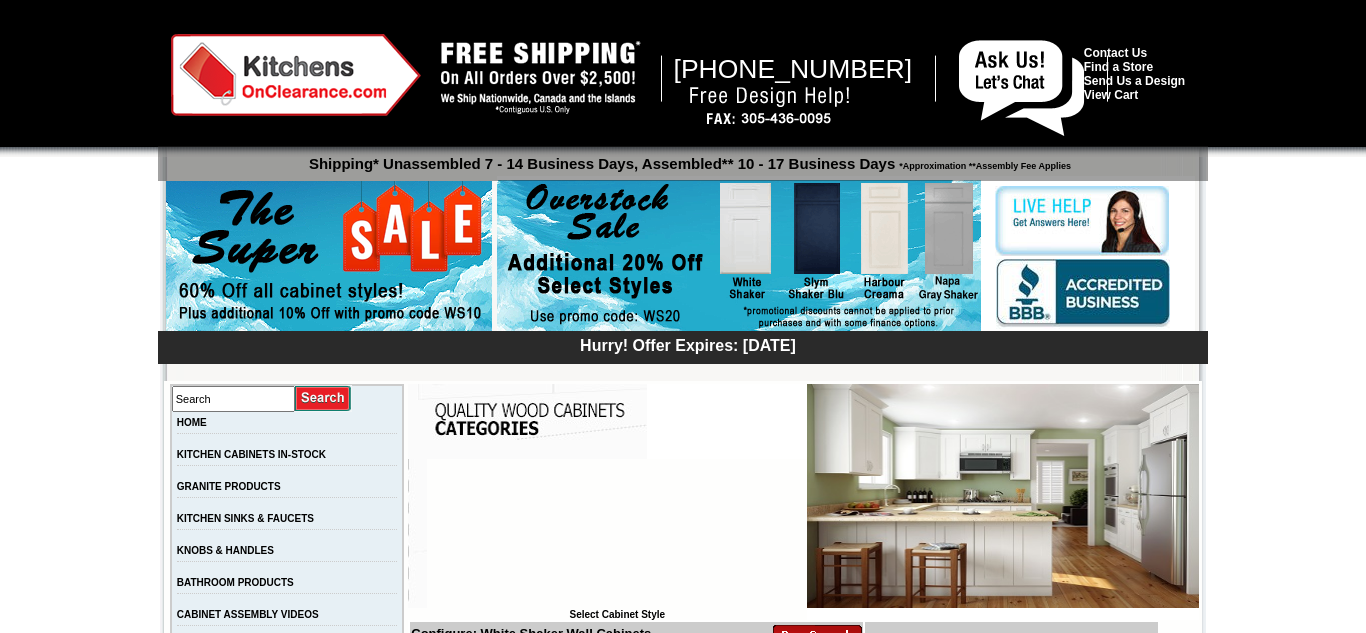 scroll, scrollTop: 0, scrollLeft: 0, axis: both 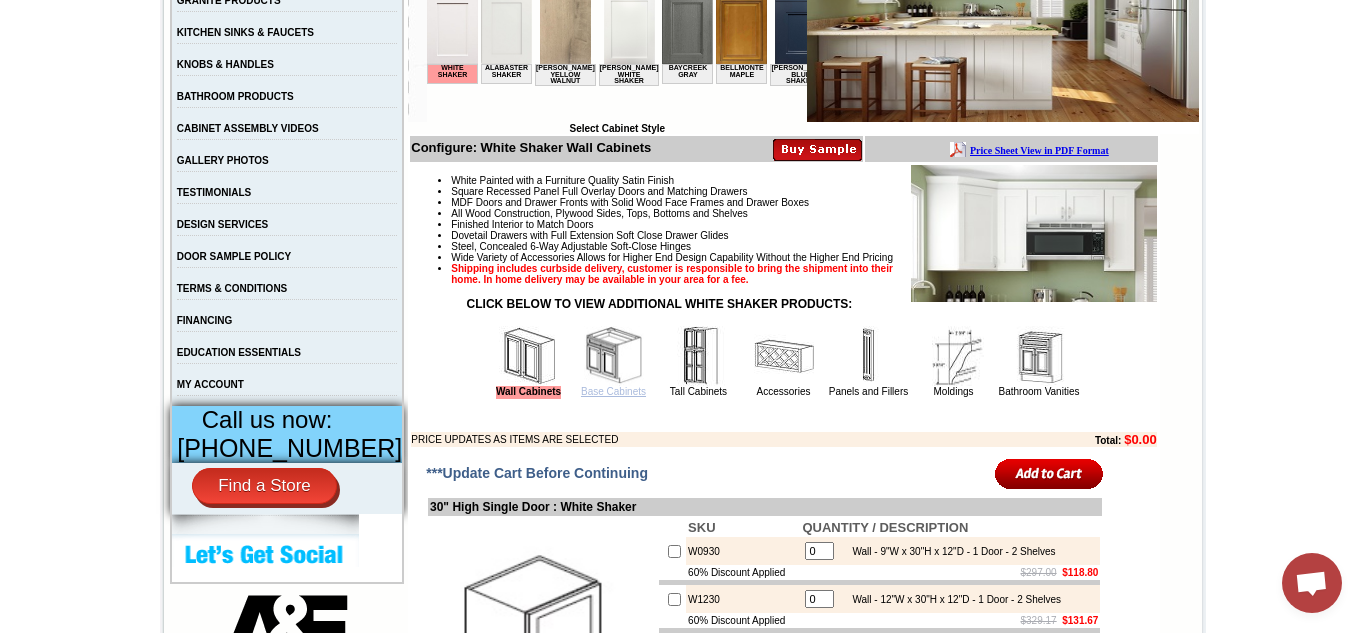 click on "Base Cabinets" at bounding box center [613, 391] 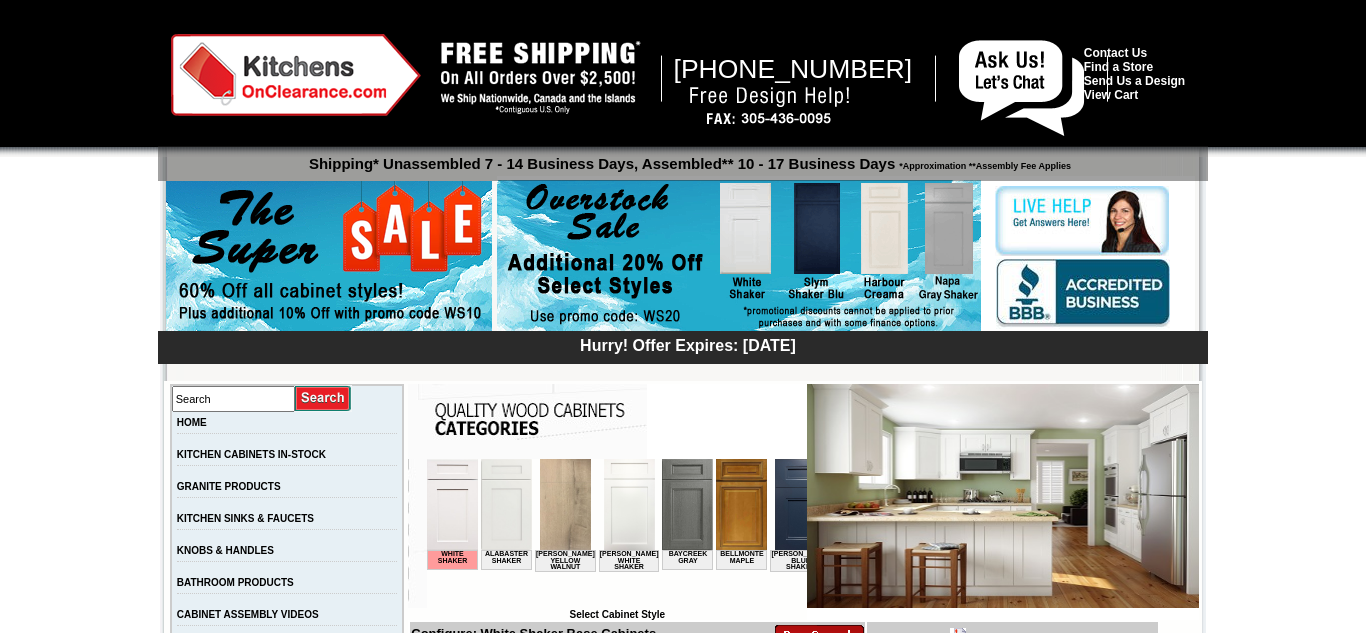 scroll, scrollTop: 40, scrollLeft: 0, axis: vertical 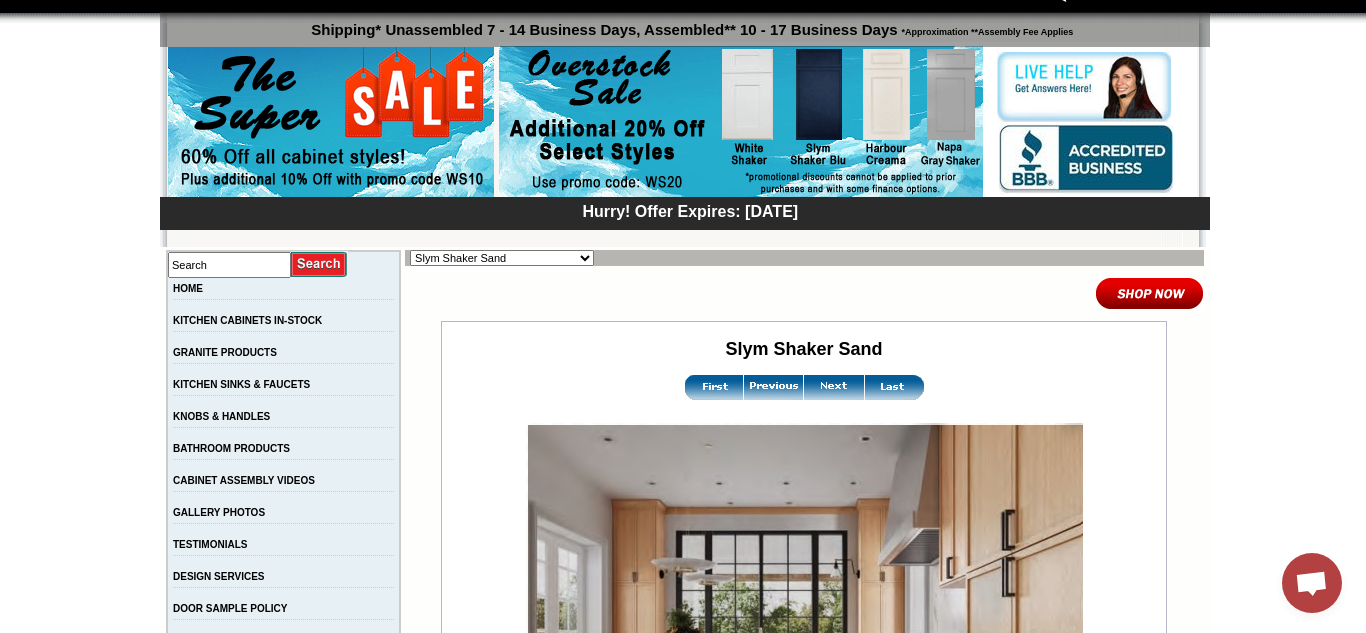 click at bounding box center (834, 387) 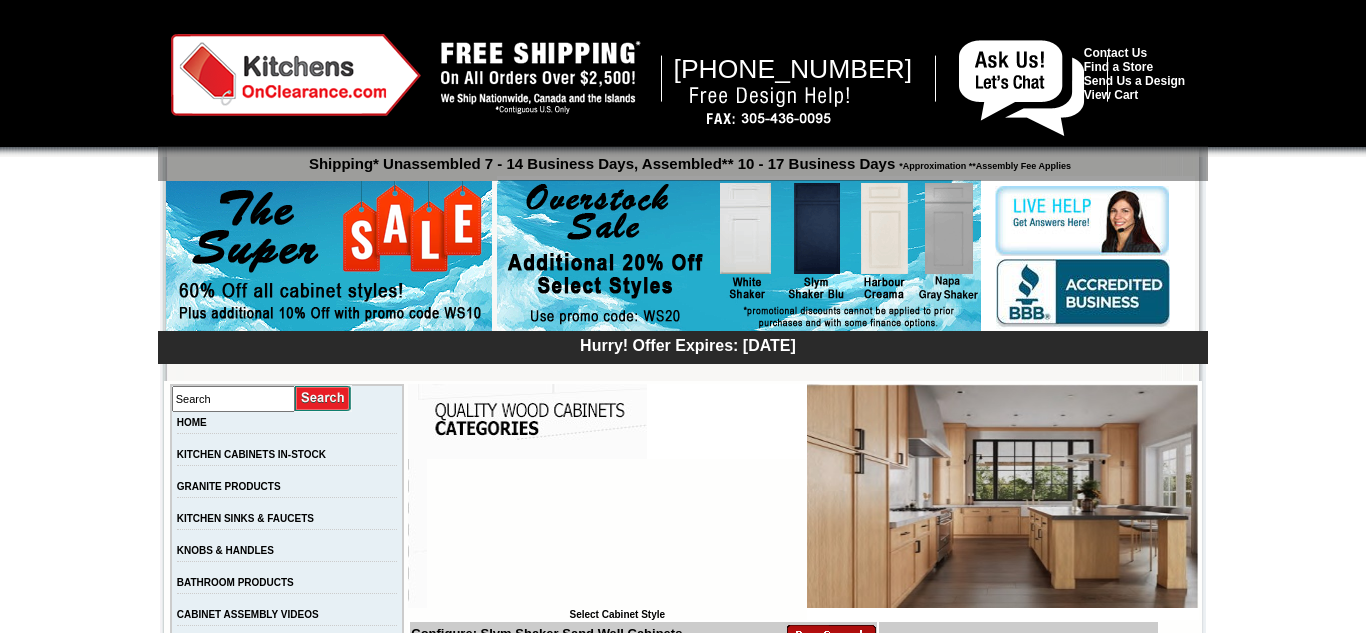 scroll, scrollTop: 0, scrollLeft: 0, axis: both 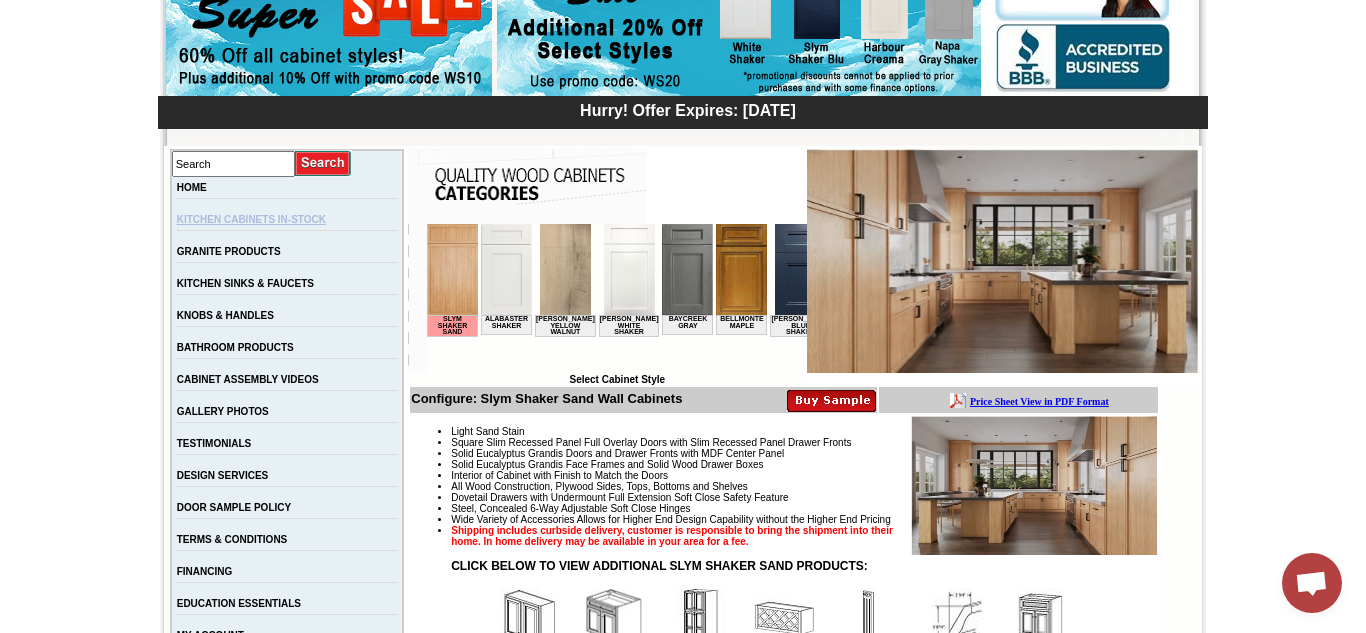 click on "KITCHEN CABINETS IN-STOCK" at bounding box center [251, 219] 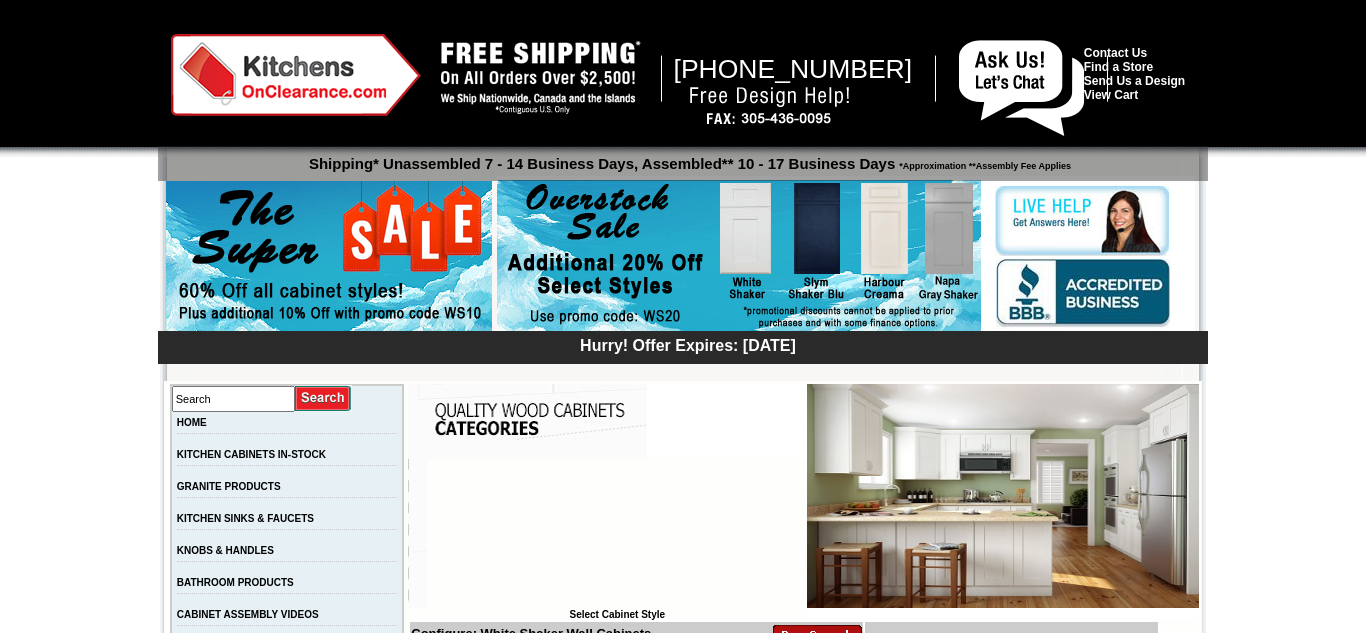 scroll, scrollTop: 0, scrollLeft: 0, axis: both 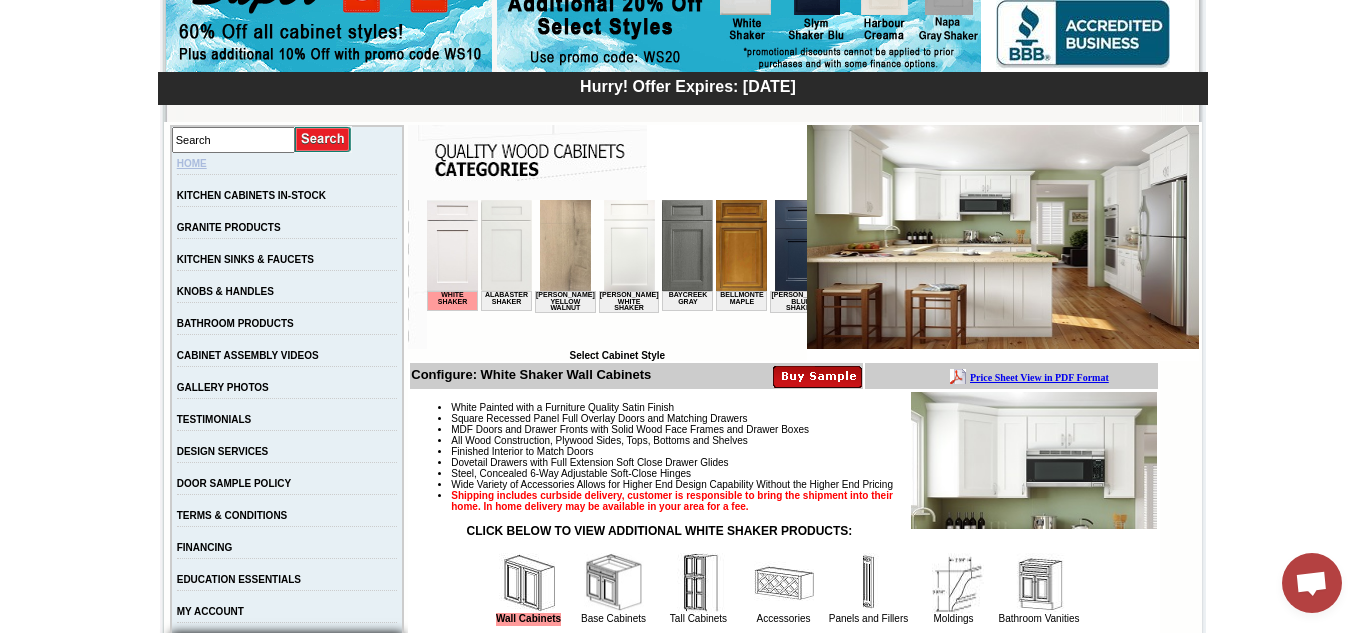 click on "HOME" at bounding box center (192, 163) 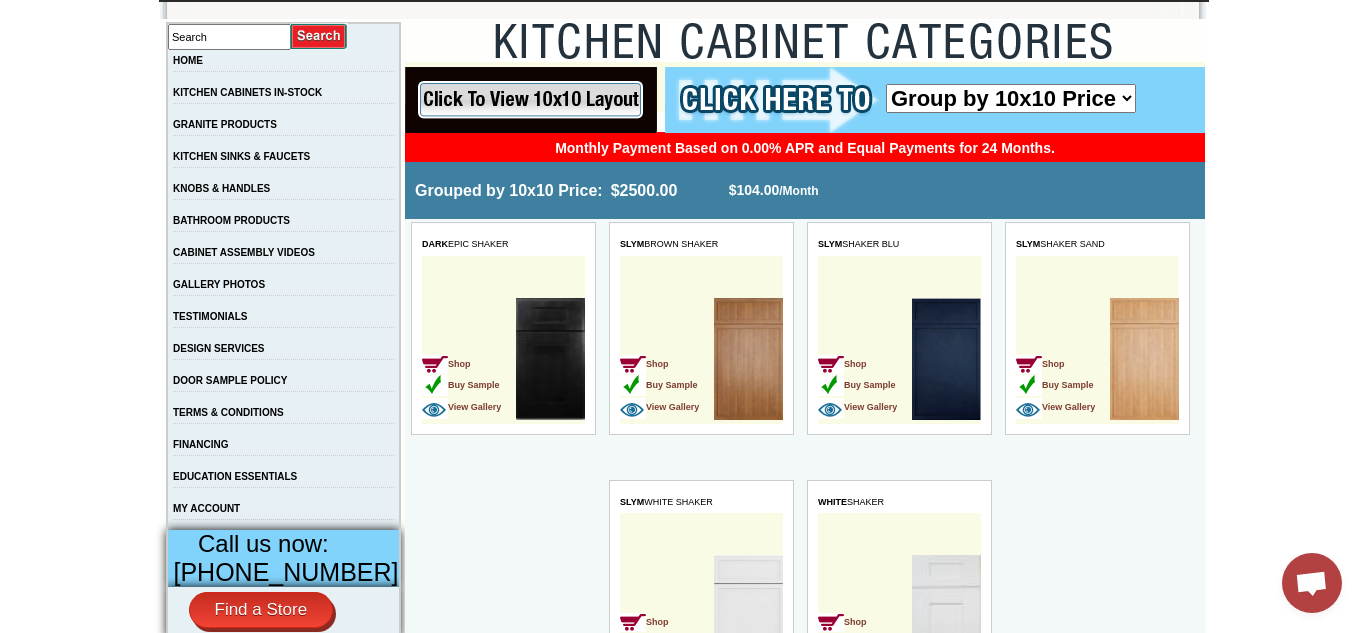 scroll, scrollTop: 0, scrollLeft: 0, axis: both 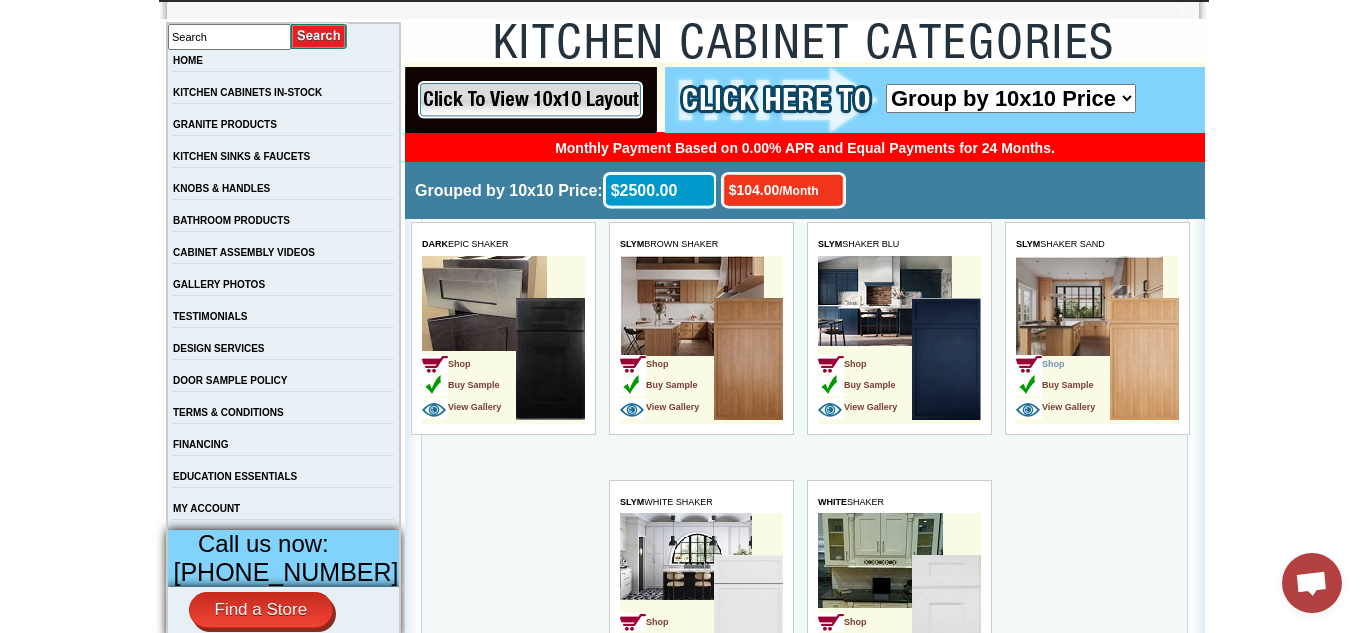 click on "Shop" at bounding box center [1039, 364] 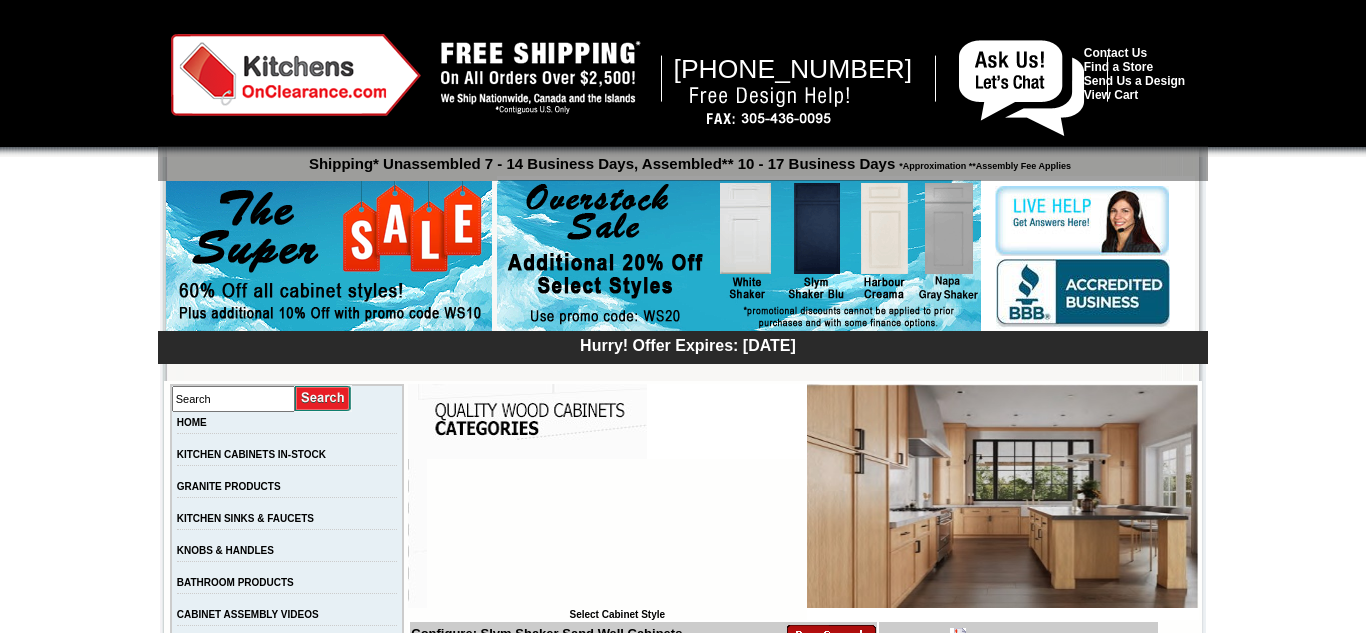 scroll, scrollTop: 139, scrollLeft: 0, axis: vertical 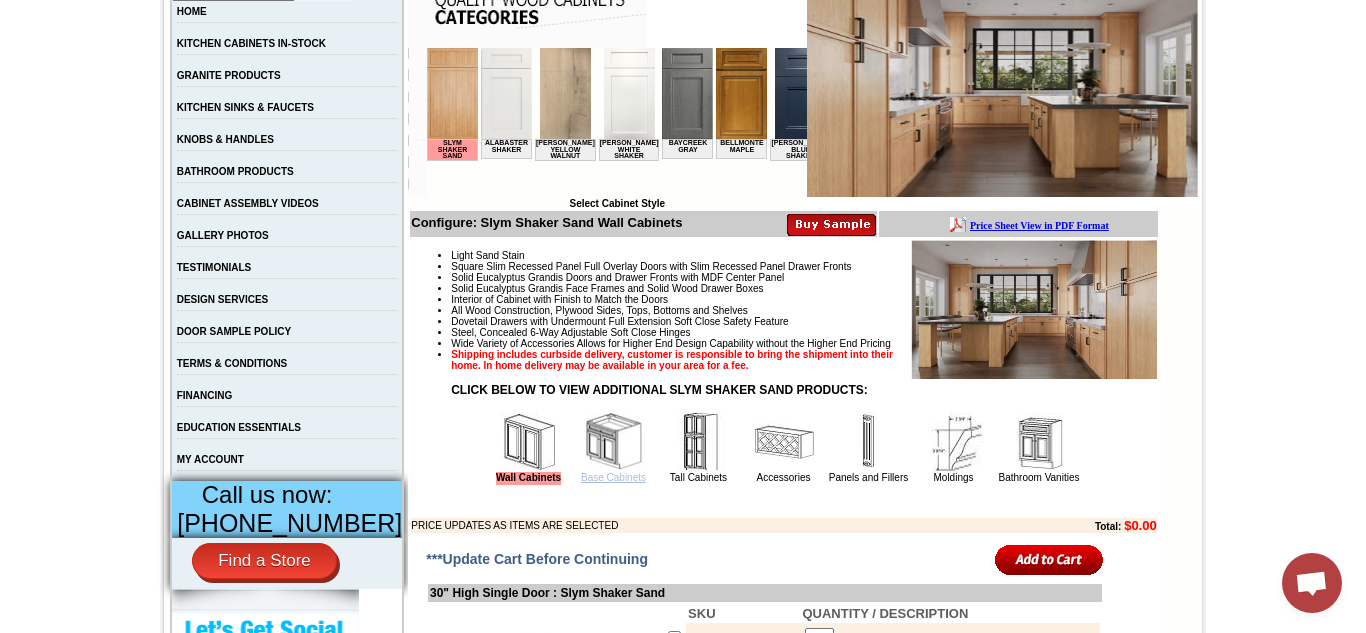 click on "Base Cabinets" at bounding box center (613, 477) 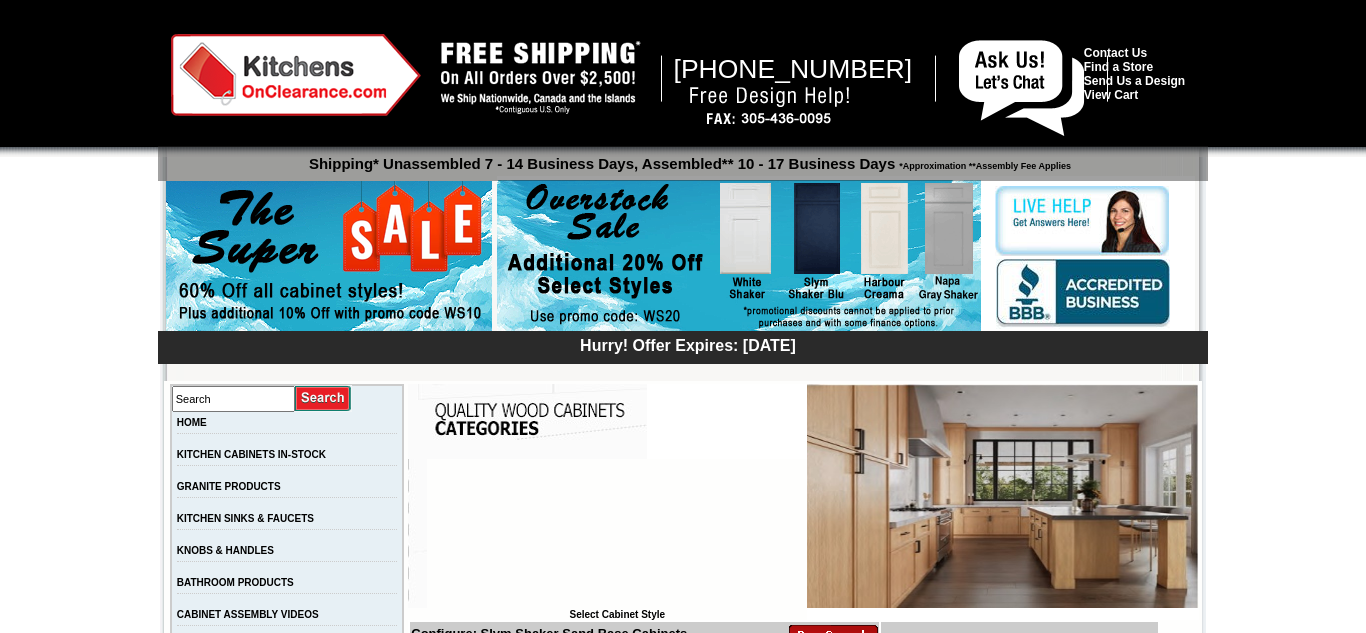 scroll, scrollTop: 0, scrollLeft: 0, axis: both 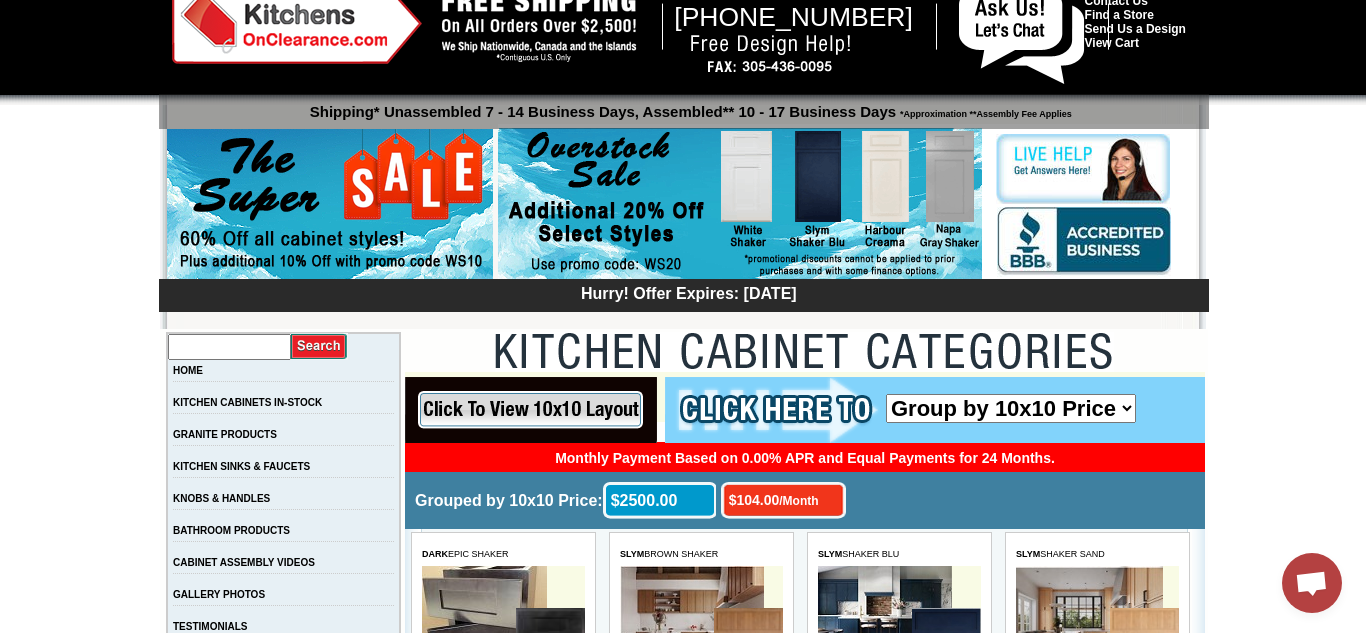 click at bounding box center (229, 347) 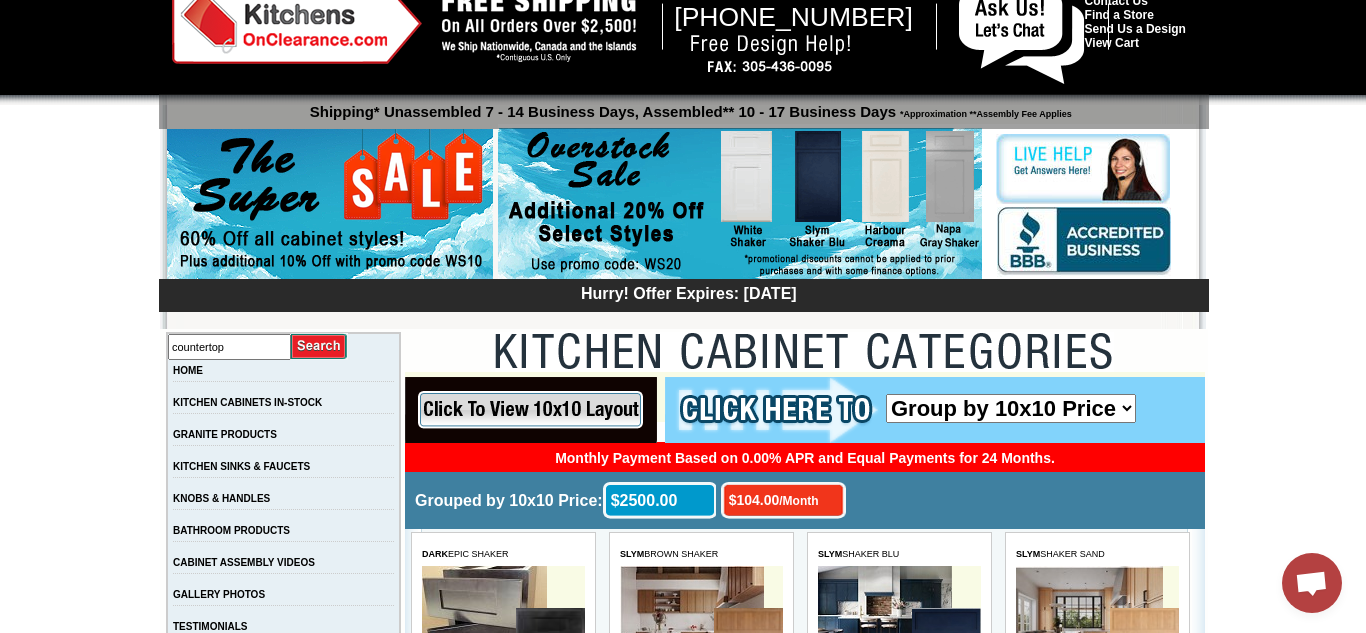 type on "countertop" 